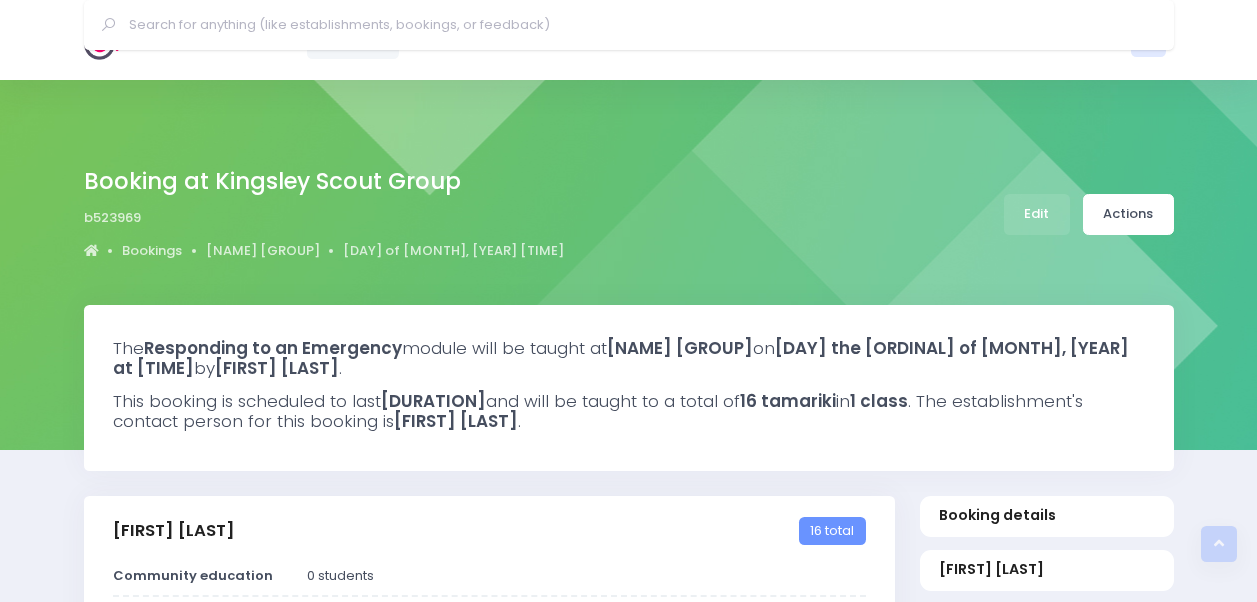 select on "5" 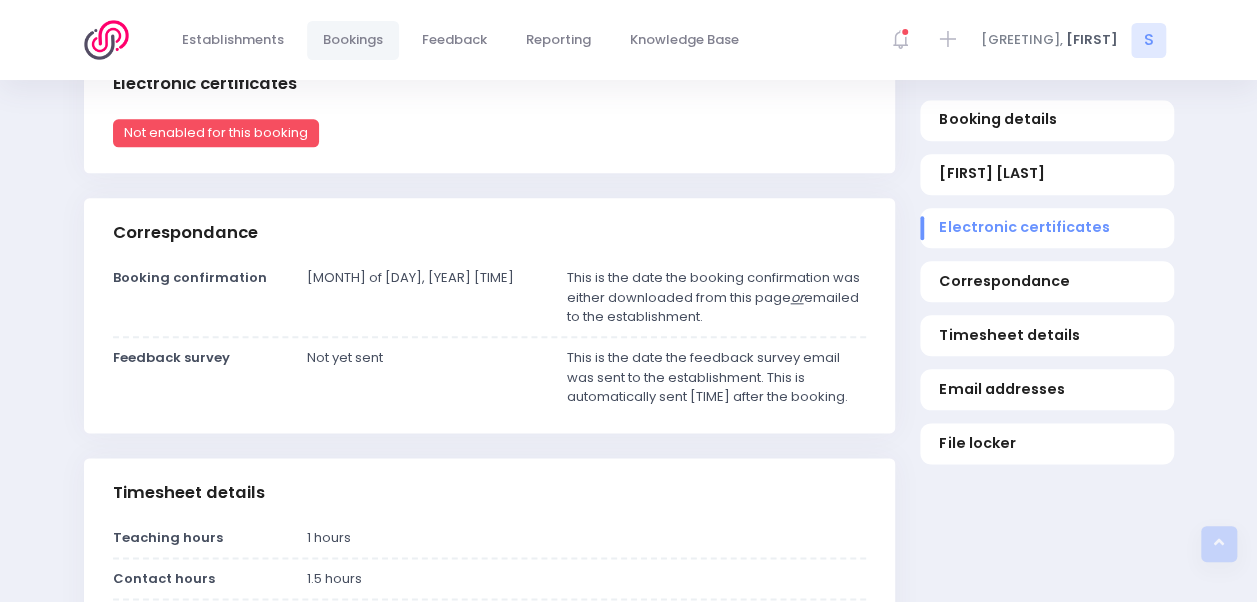 scroll, scrollTop: 977, scrollLeft: 0, axis: vertical 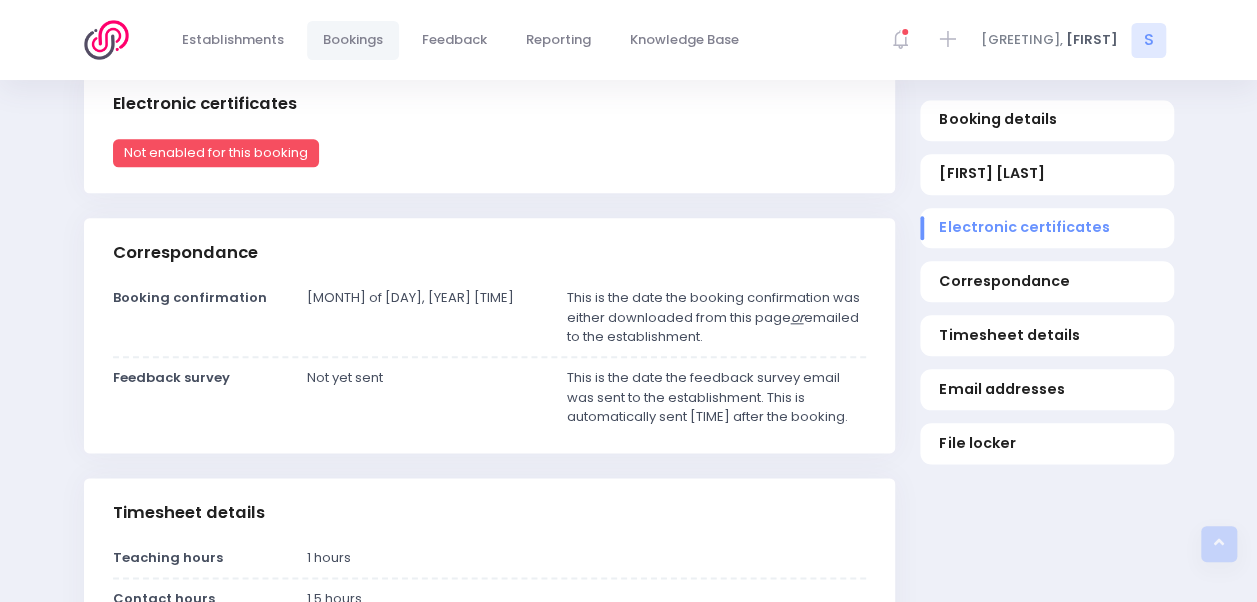 click on "Not yet sent" at bounding box center [424, 397] 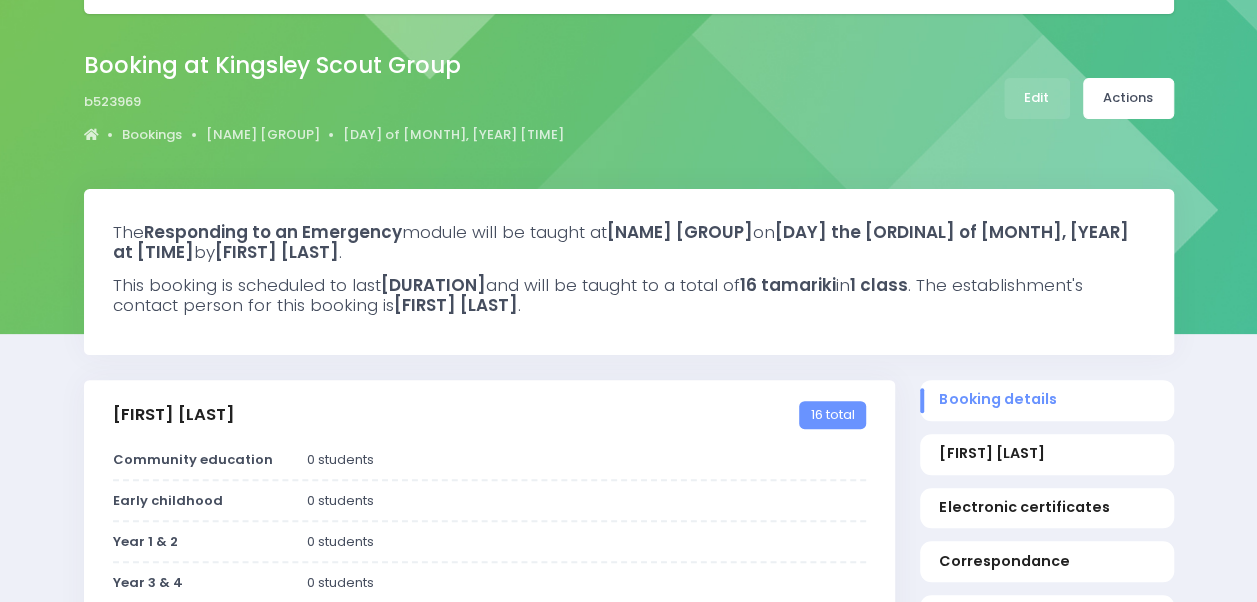 scroll, scrollTop: 0, scrollLeft: 0, axis: both 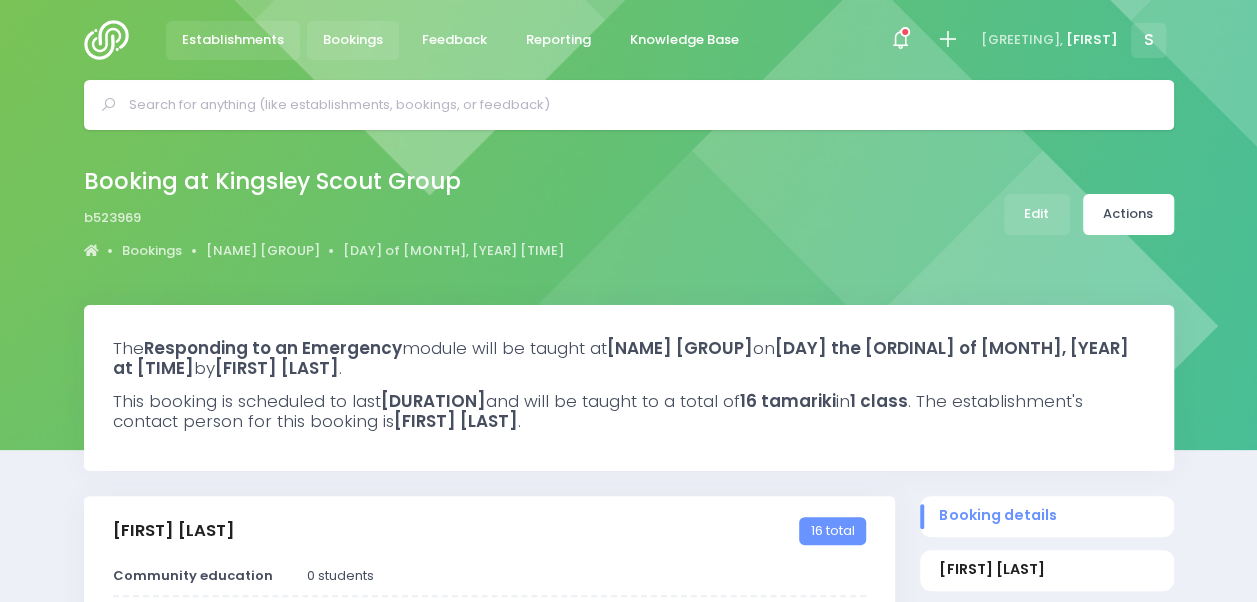 click on "Establishments" at bounding box center (233, 40) 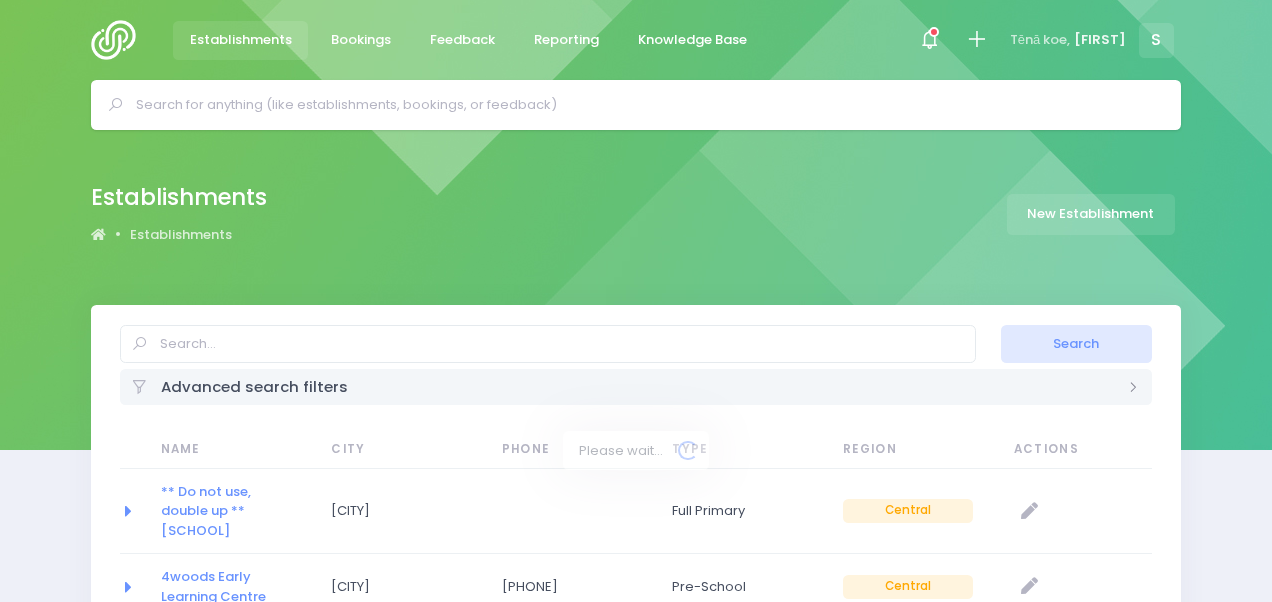 select on "20" 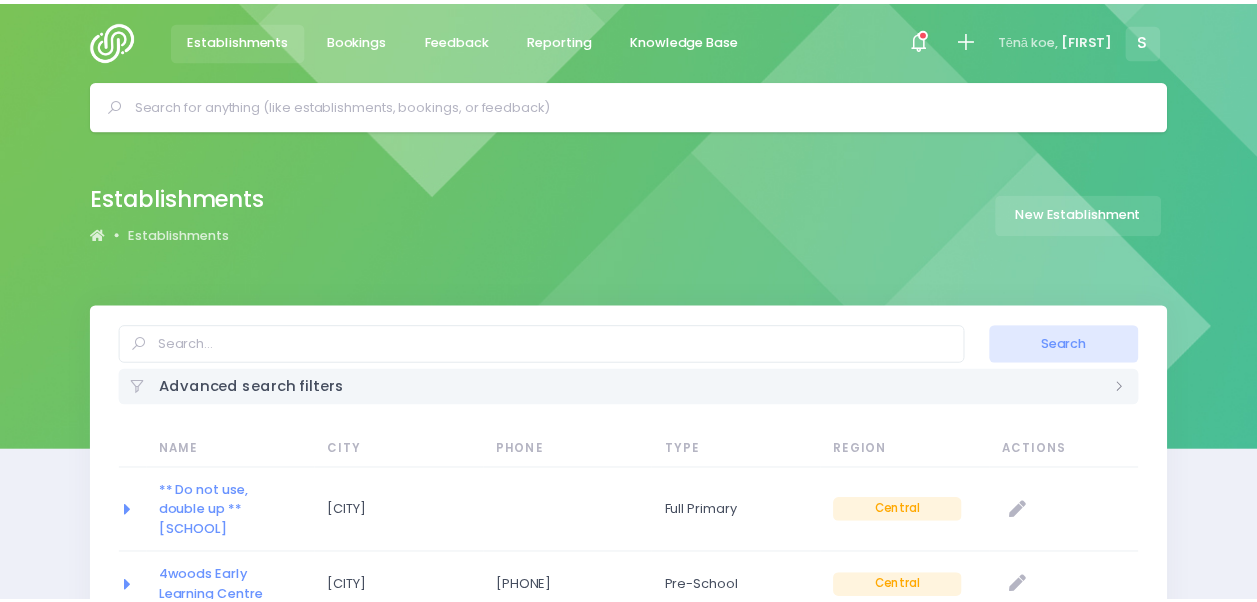 scroll, scrollTop: 0, scrollLeft: 0, axis: both 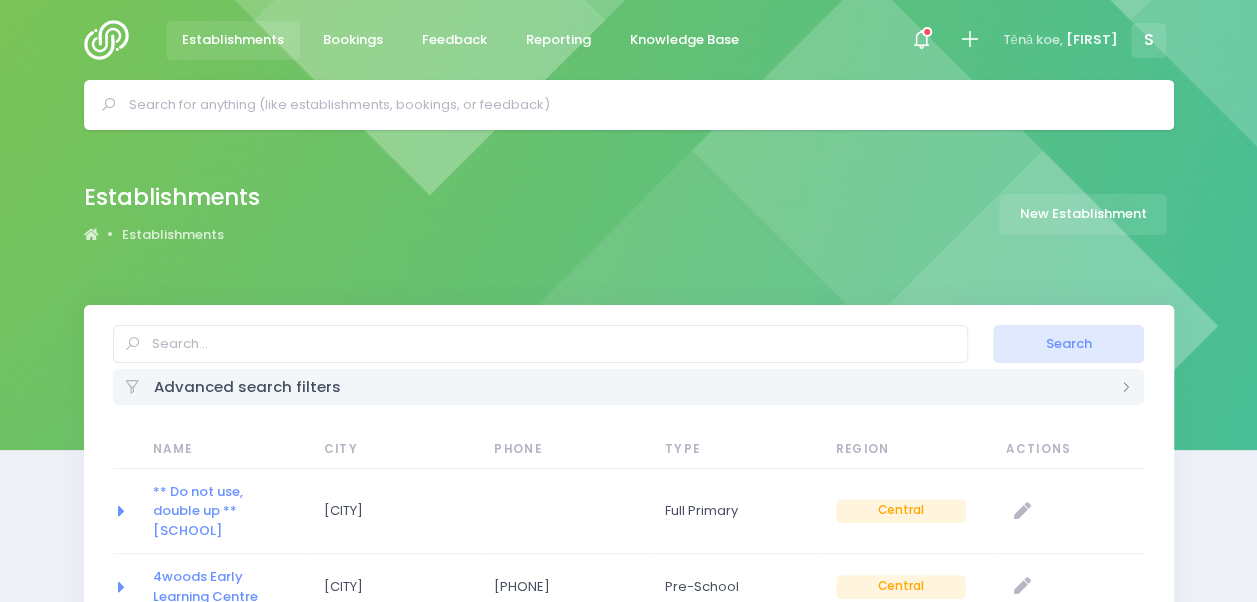 click on "Establishments
Establishments
New Establishment" at bounding box center [628, 217] 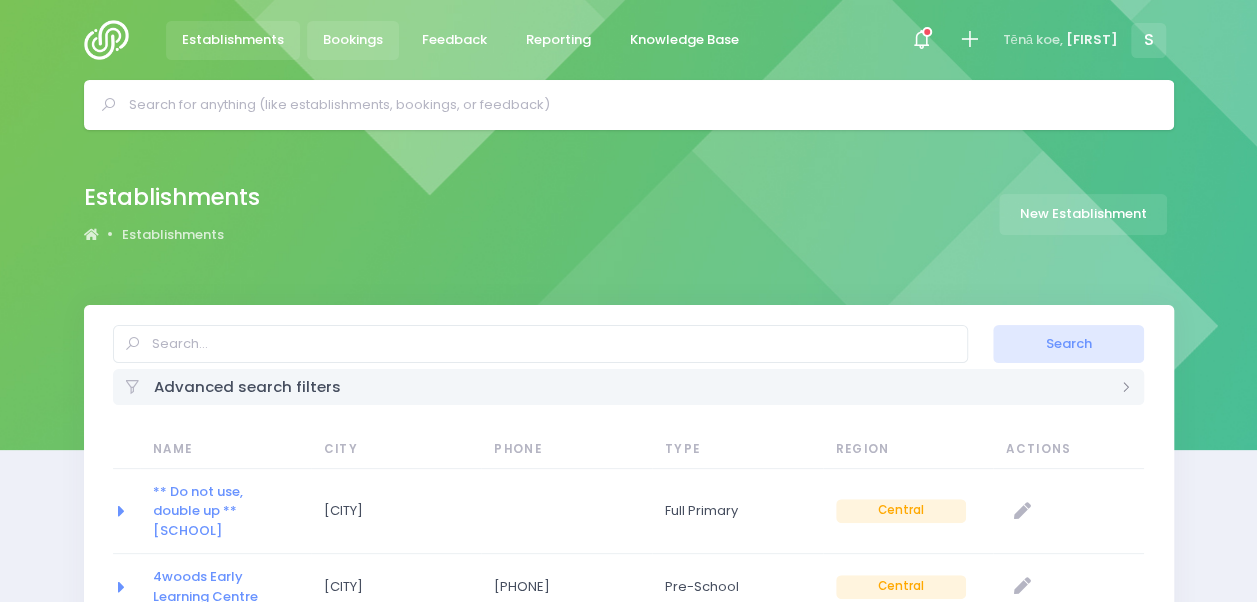 click on "Bookings" at bounding box center [353, 40] 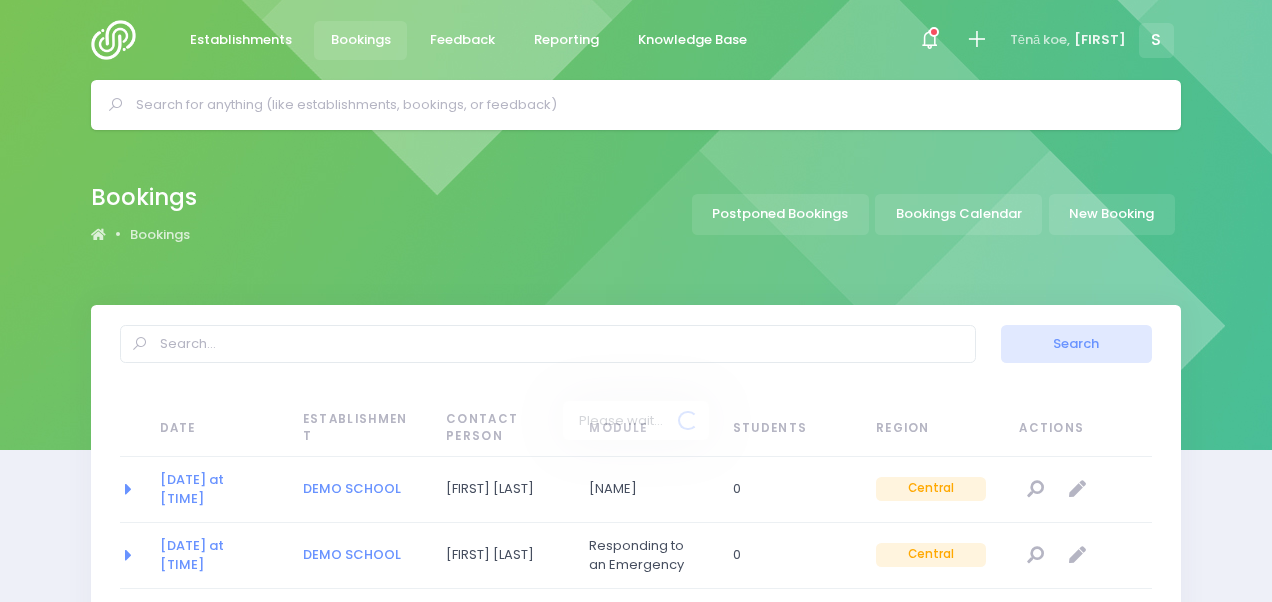 select on "20" 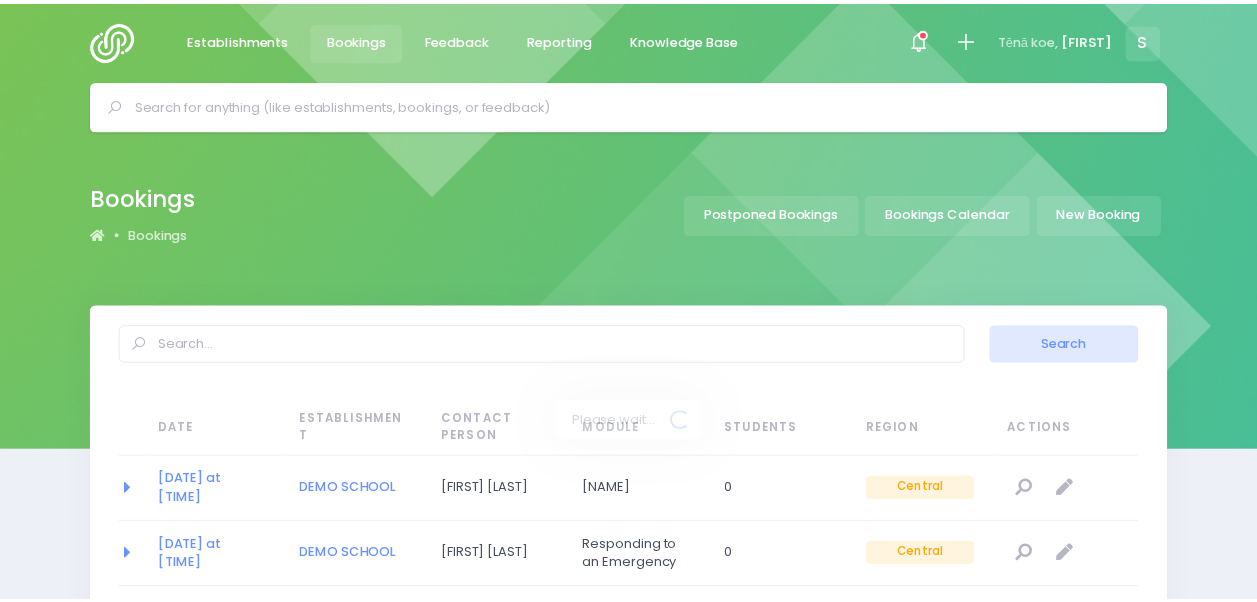 scroll, scrollTop: 0, scrollLeft: 0, axis: both 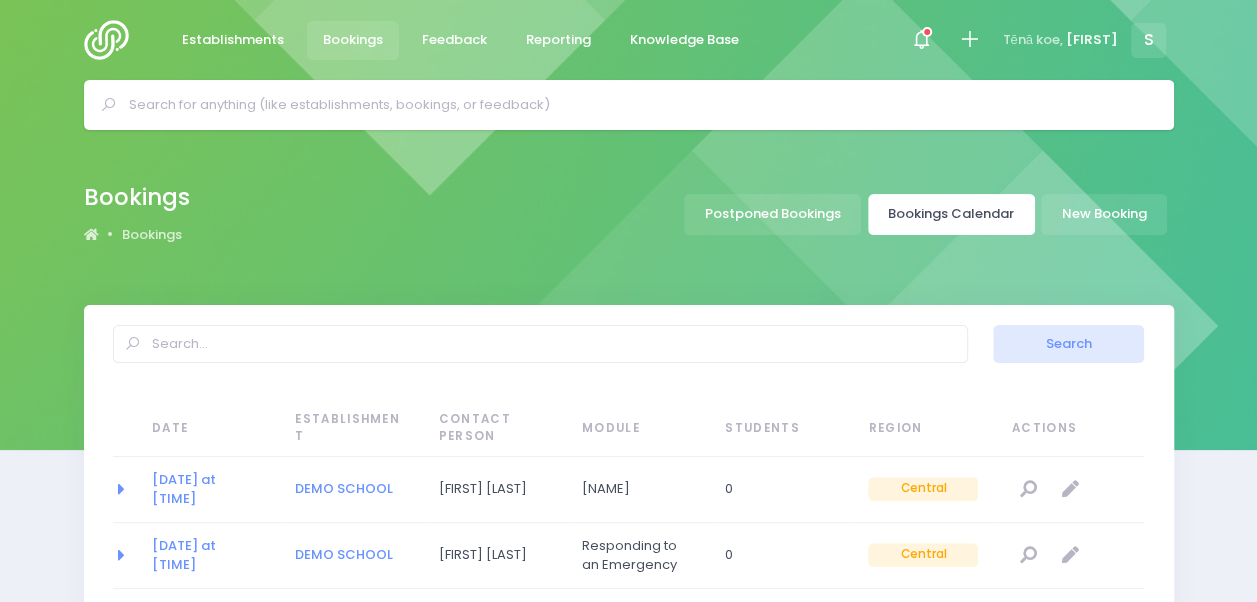 click on "Bookings Calendar" at bounding box center [951, 214] 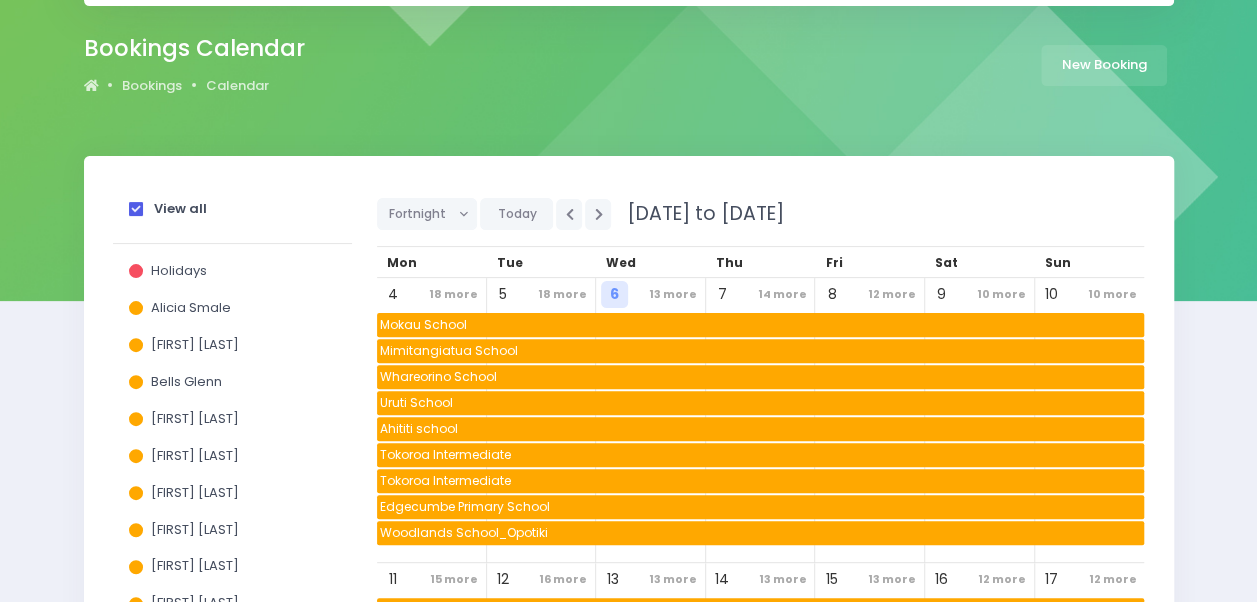 scroll, scrollTop: 176, scrollLeft: 0, axis: vertical 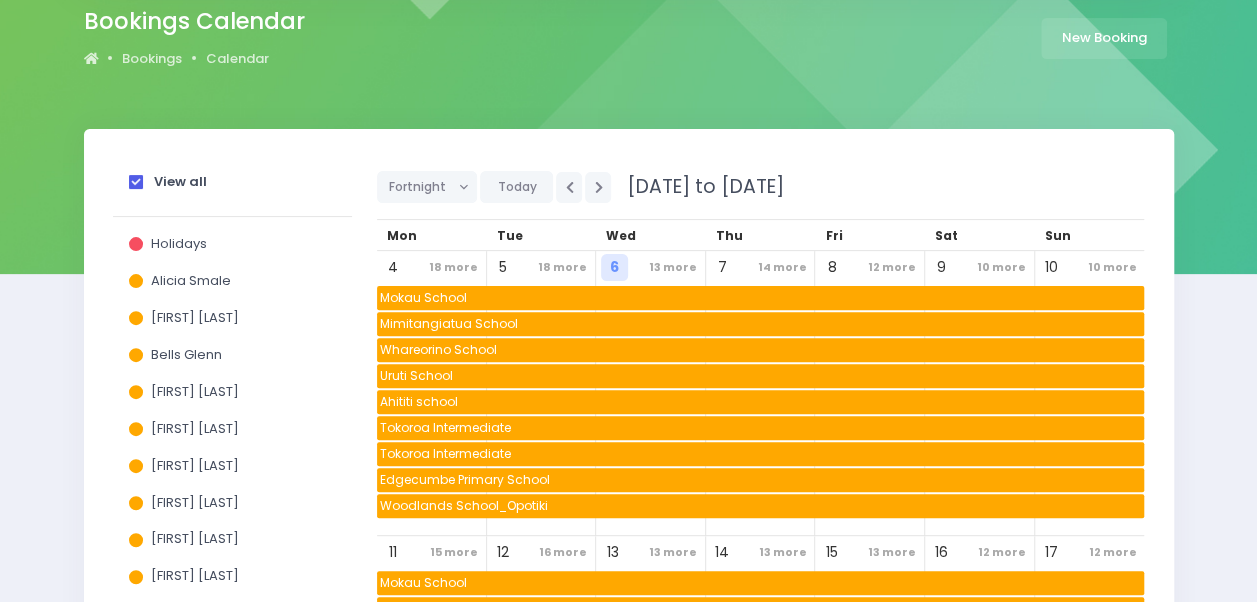 click at bounding box center (136, 182) 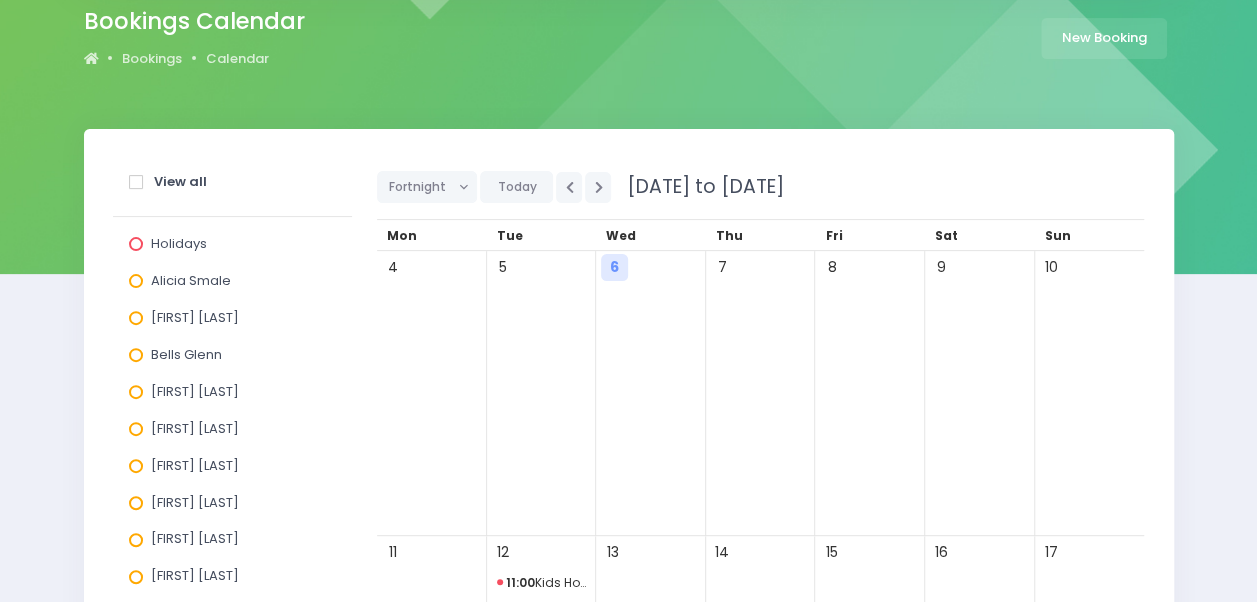 click on "[FIRST] [LAST]" at bounding box center (195, 317) 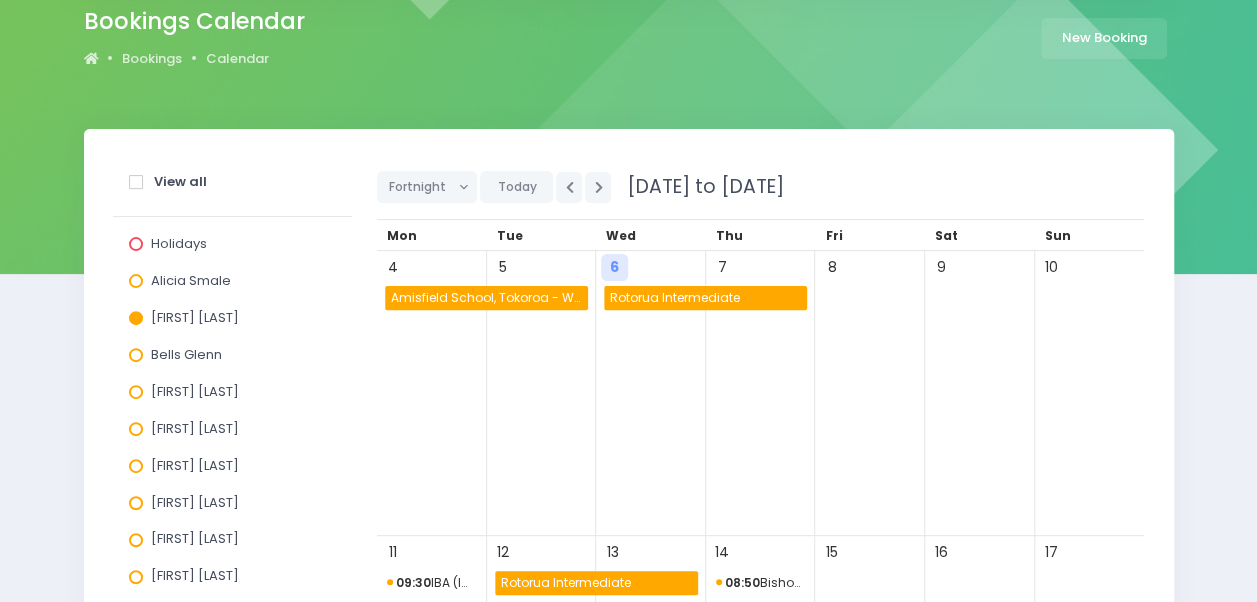 click on "Rotorua Intermediate" at bounding box center (707, 298) 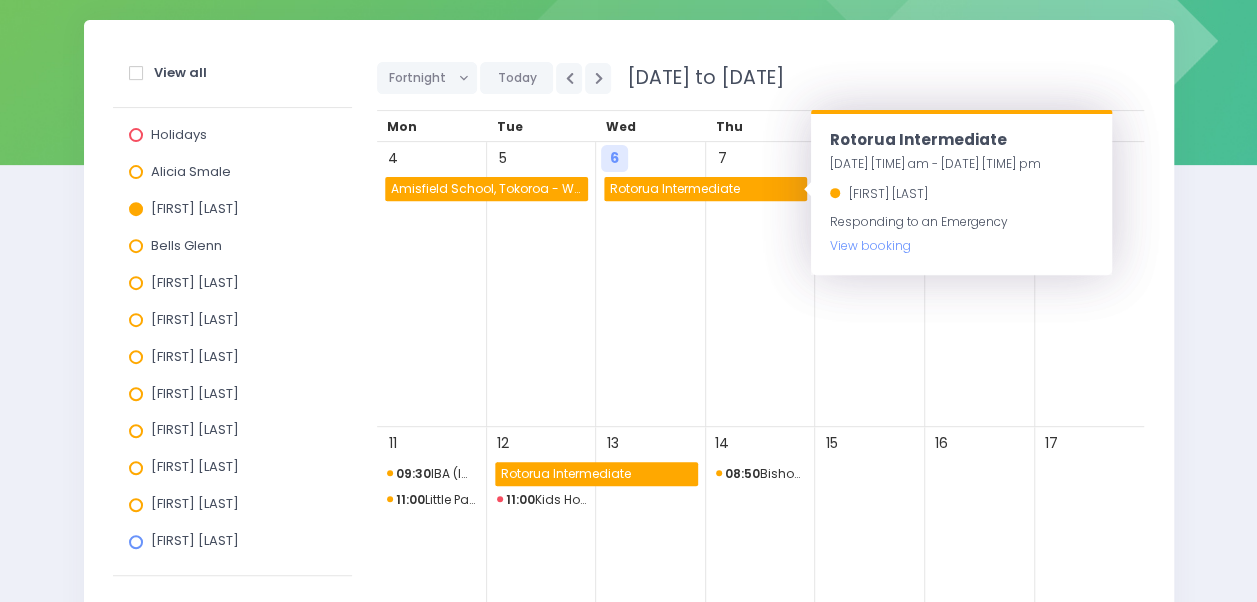 scroll, scrollTop: 286, scrollLeft: 0, axis: vertical 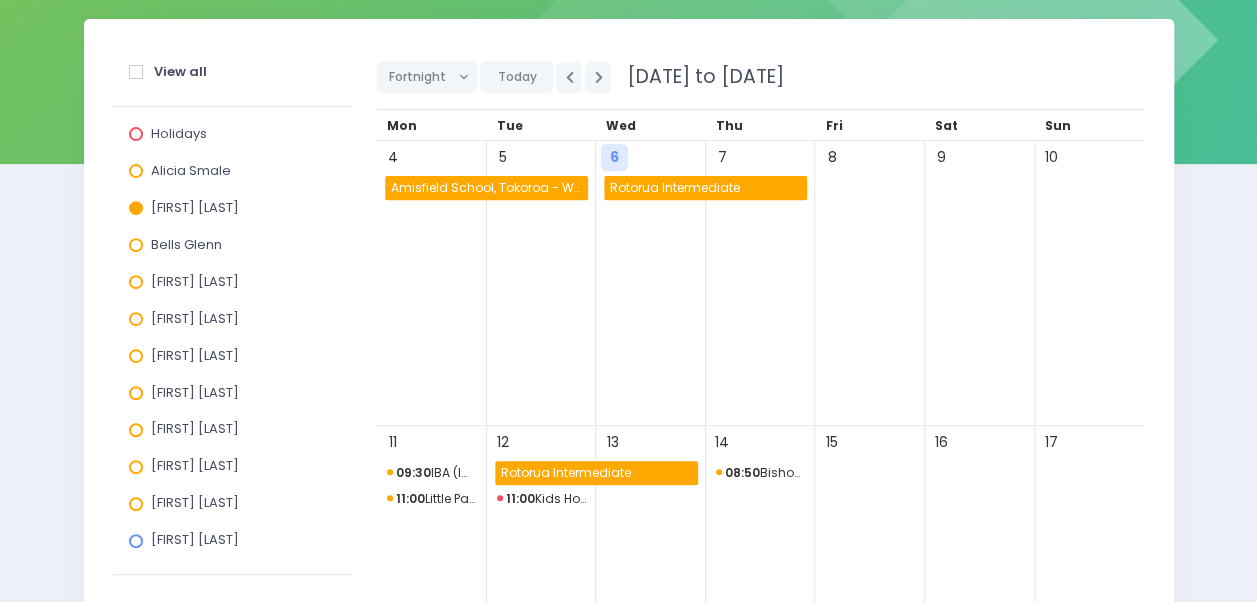 click on "8" at bounding box center (870, 283) 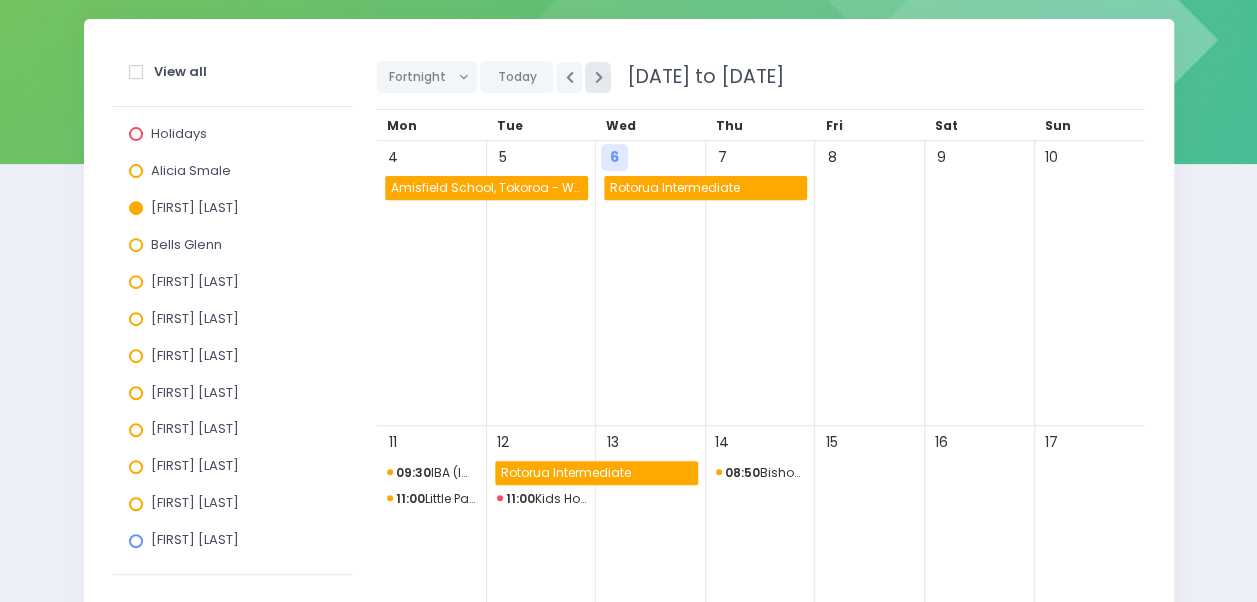 drag, startPoint x: 859, startPoint y: 382, endPoint x: 598, endPoint y: 79, distance: 399.91248 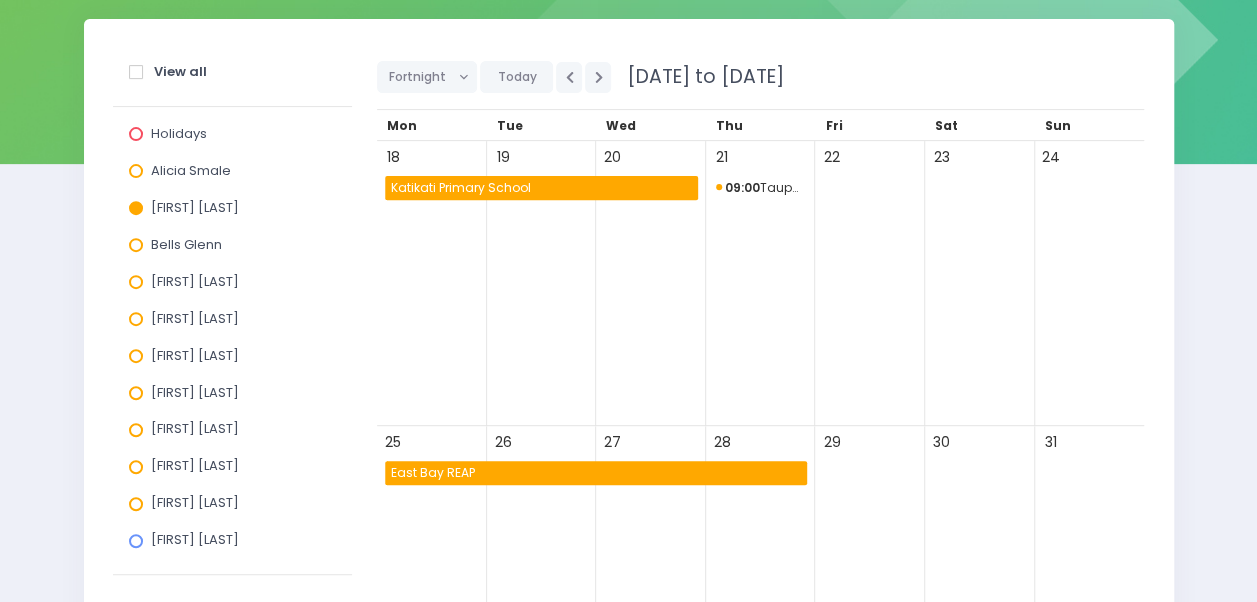 click on "East Bay REAP" at bounding box center [598, 473] 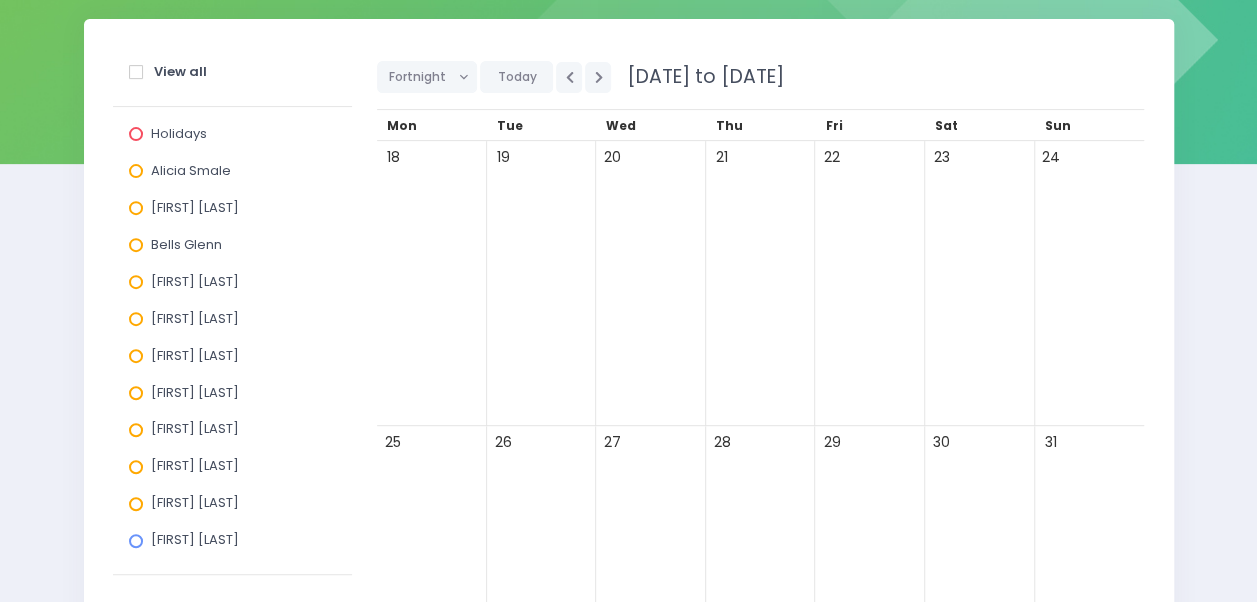 click on "[FIRST] [LAST]" at bounding box center [195, 502] 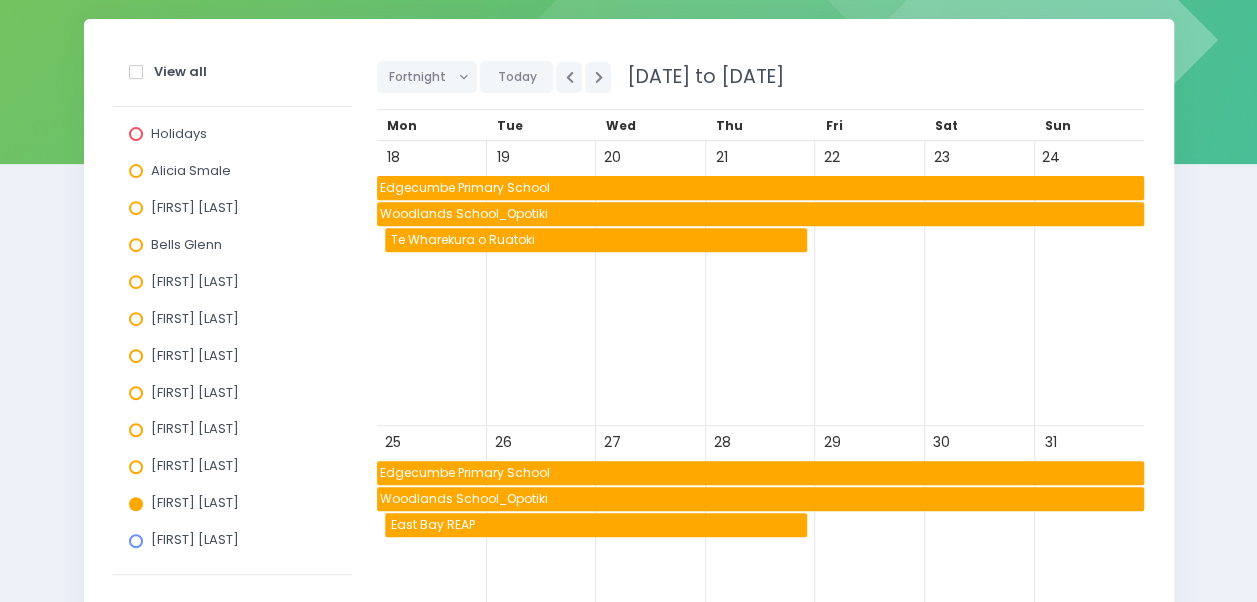 click on "Te Wharekura o Ruatoki" at bounding box center (598, 240) 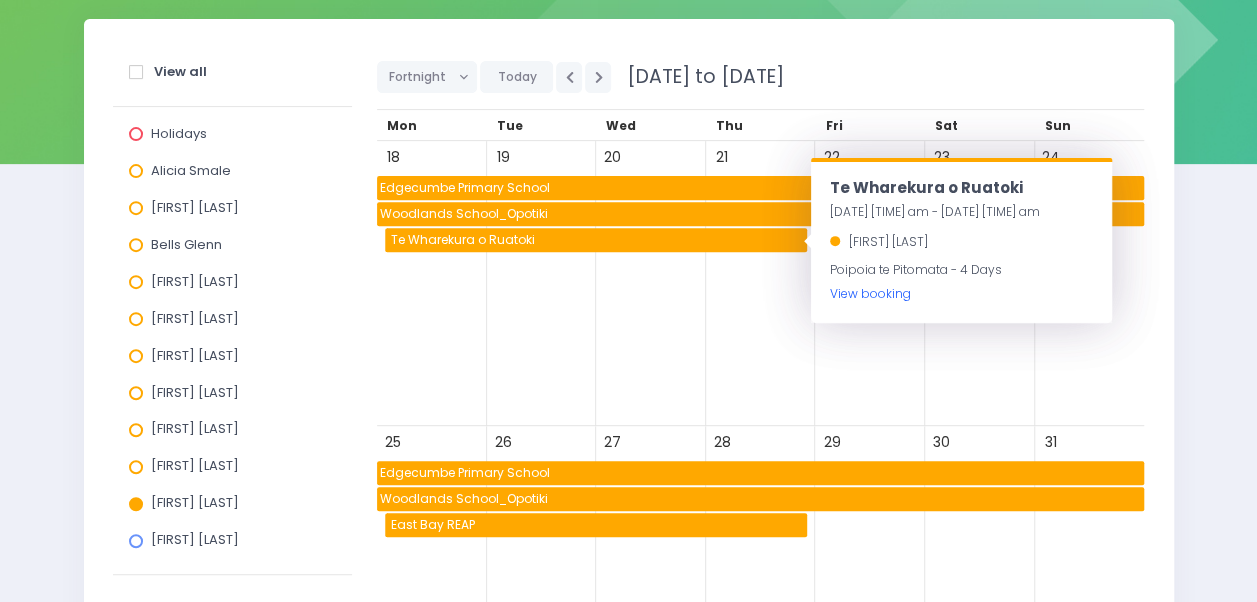 click on "View booking" at bounding box center (869, 293) 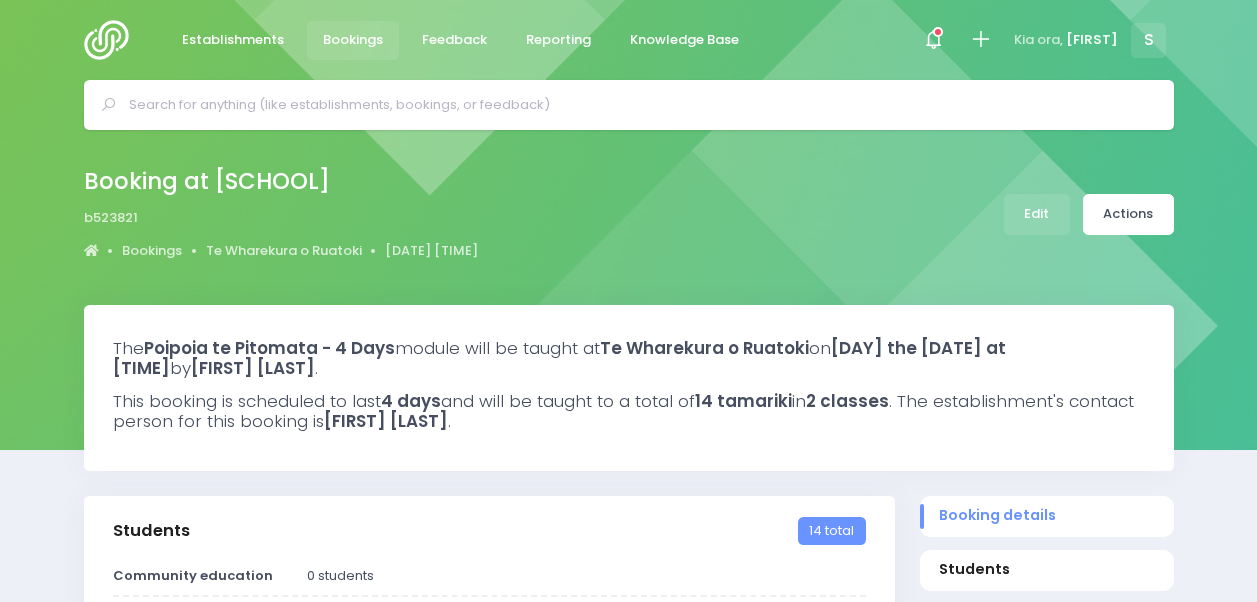 select on "5" 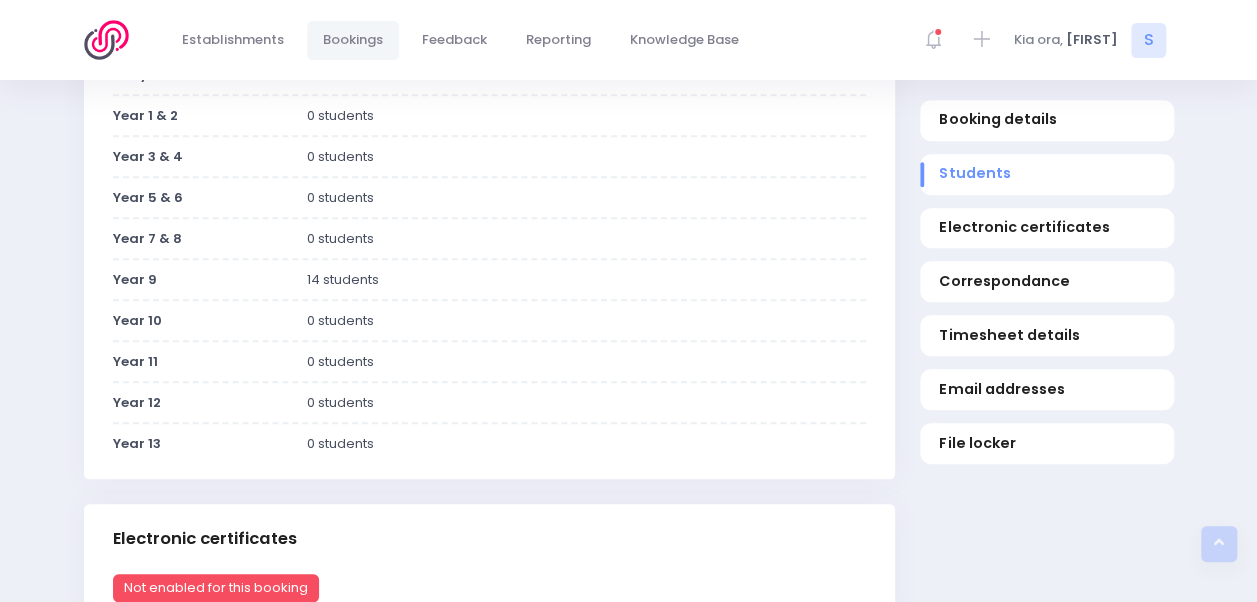 click on "0
students" at bounding box center [586, 444] 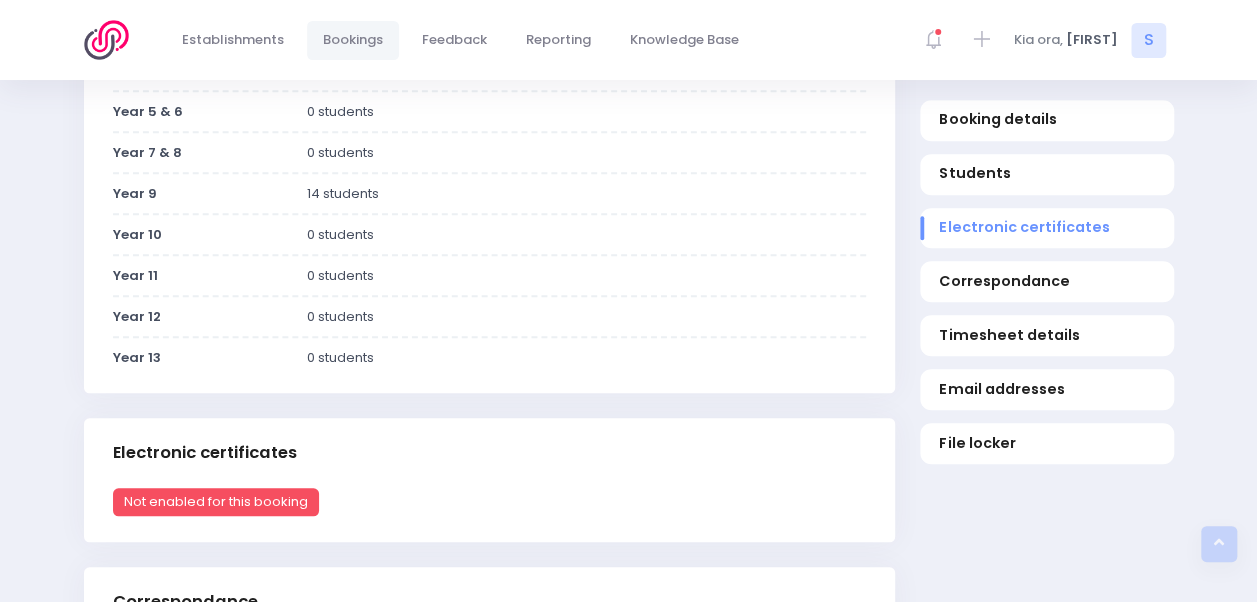 scroll, scrollTop: 629, scrollLeft: 0, axis: vertical 